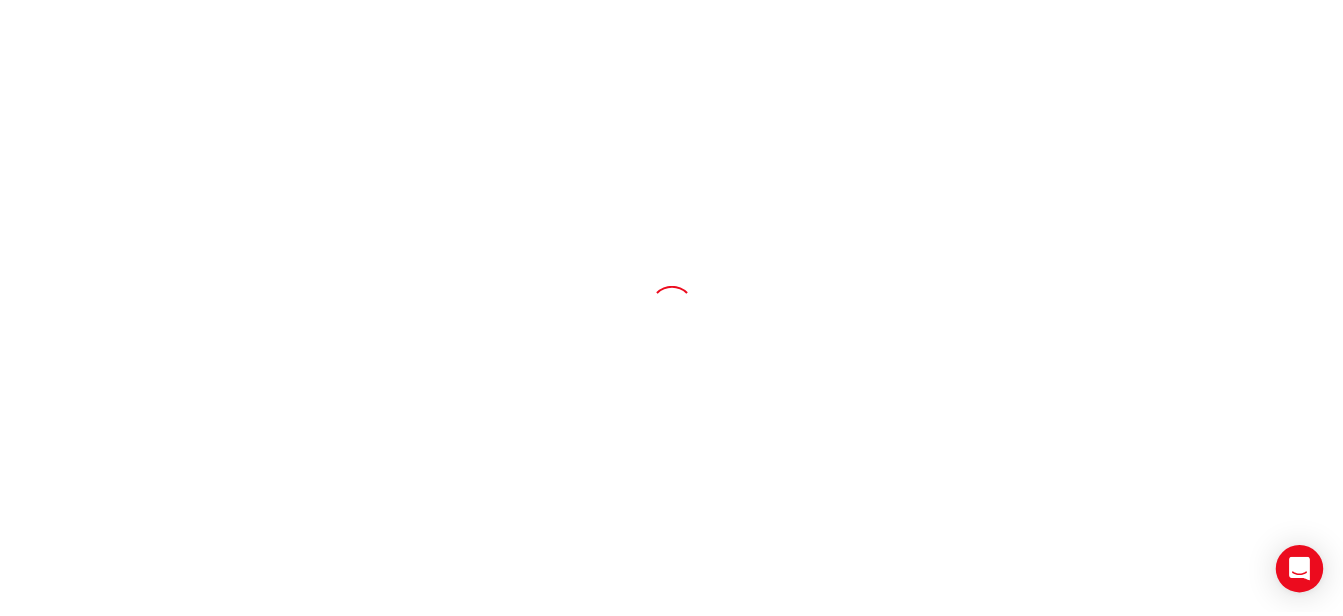 scroll, scrollTop: 0, scrollLeft: 0, axis: both 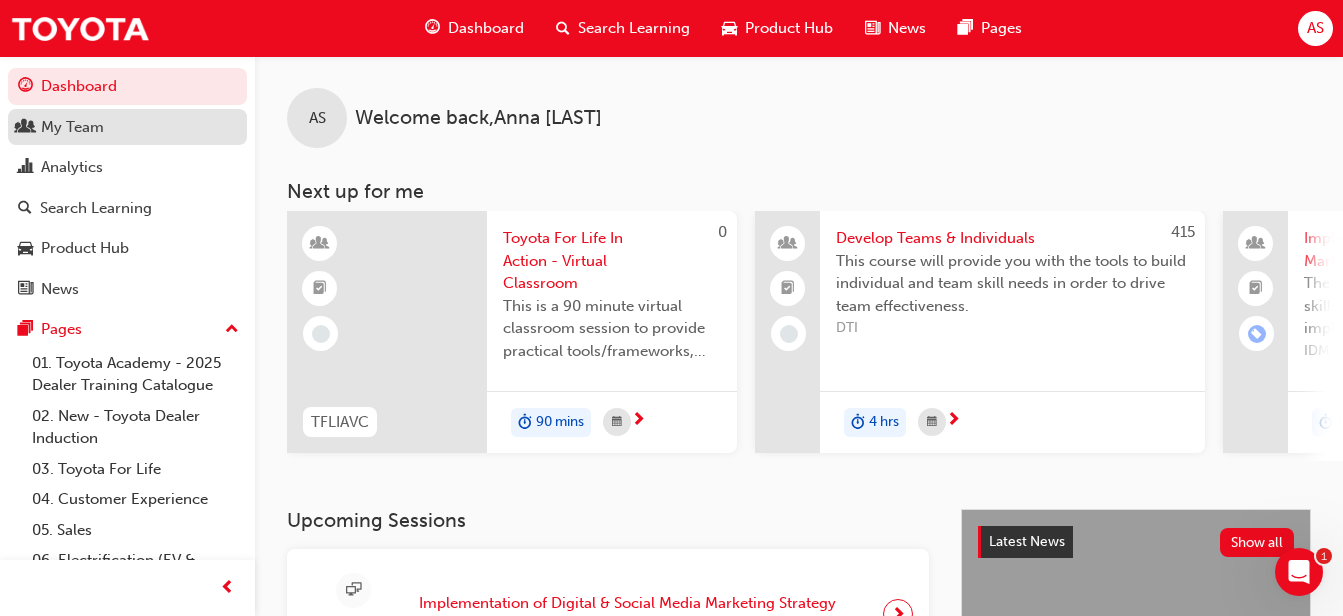 click on "My Team" at bounding box center (127, 127) 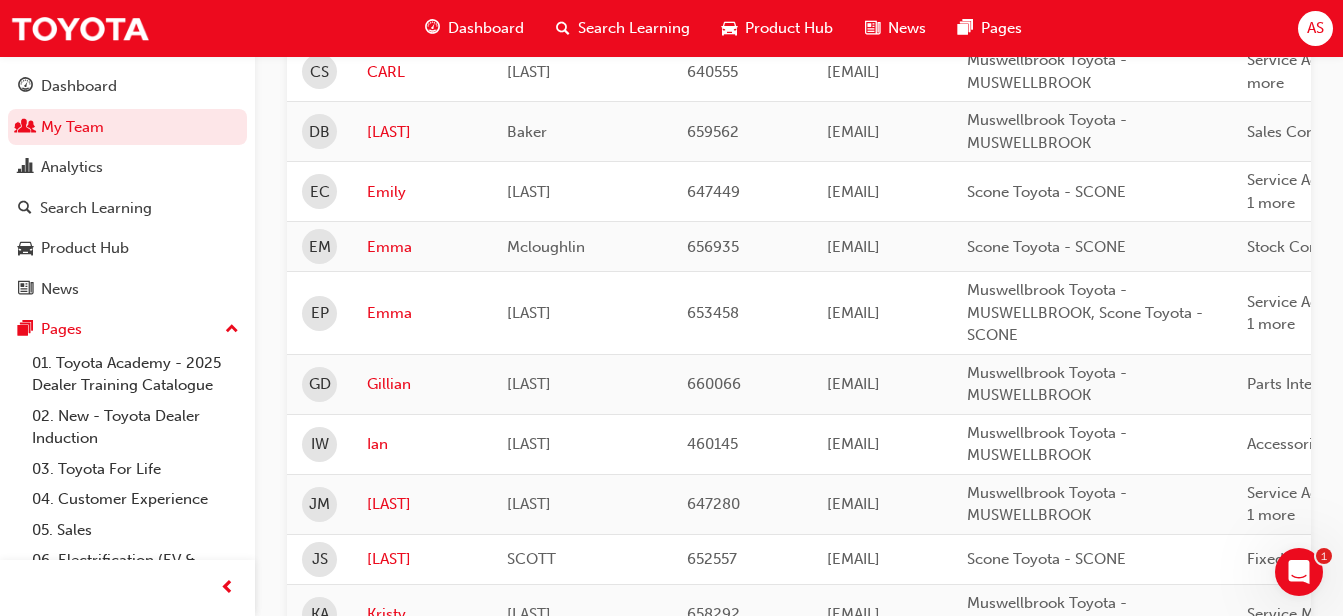 scroll, scrollTop: 500, scrollLeft: 0, axis: vertical 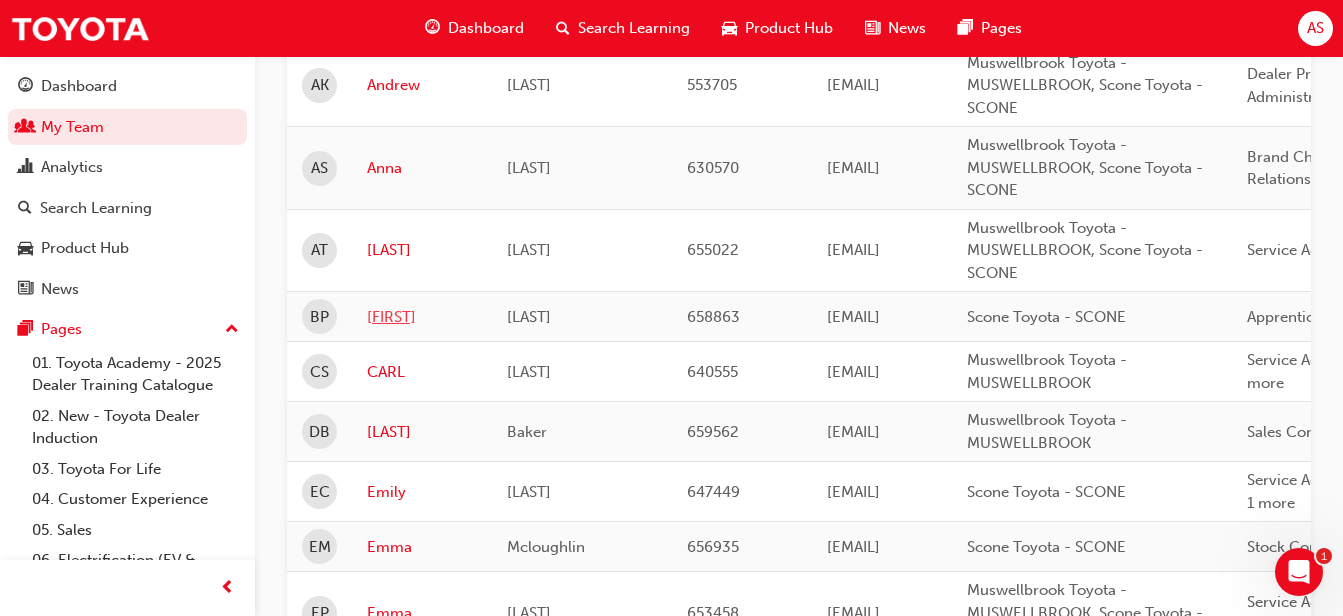 click on "[FIRST]" at bounding box center (422, 317) 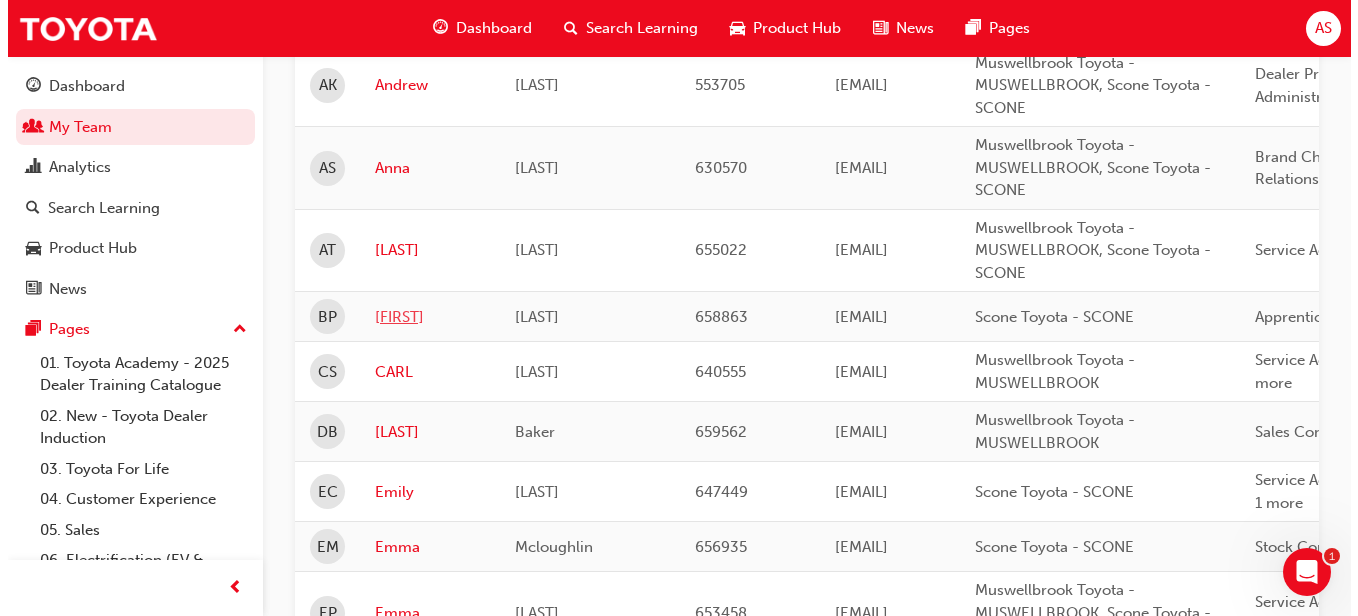 scroll, scrollTop: 0, scrollLeft: 0, axis: both 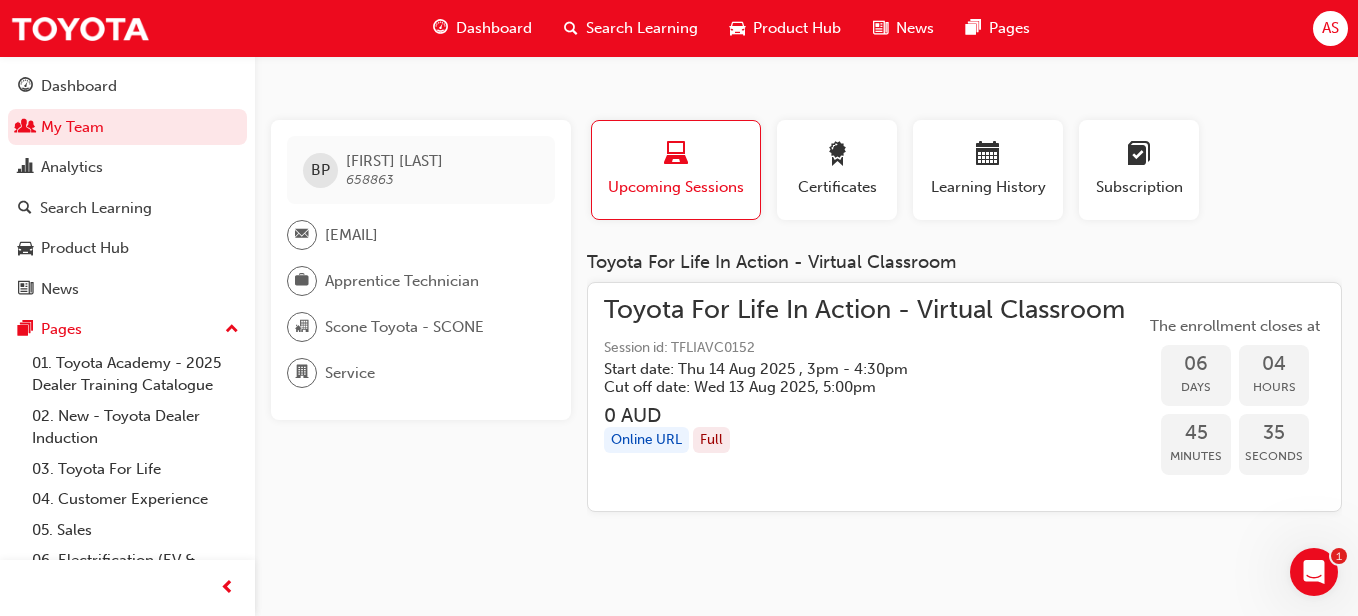 click on "Start date:   [DATE] , 3pm - 4:30pm" at bounding box center [848, 369] 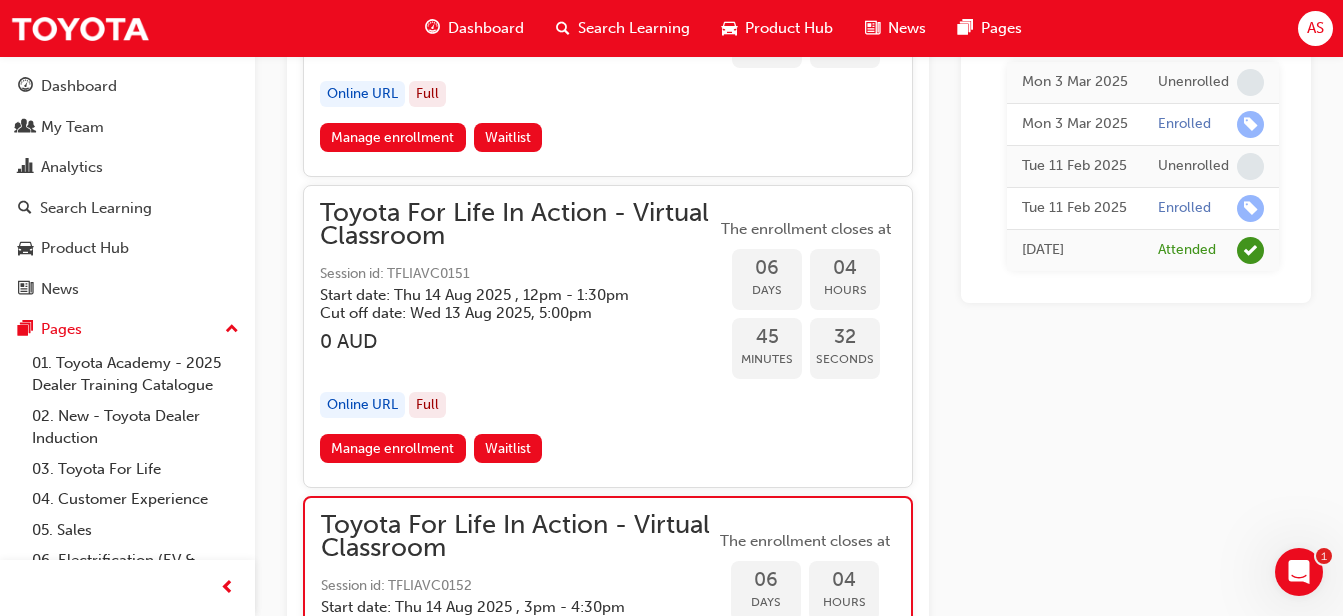 scroll, scrollTop: 4977, scrollLeft: 0, axis: vertical 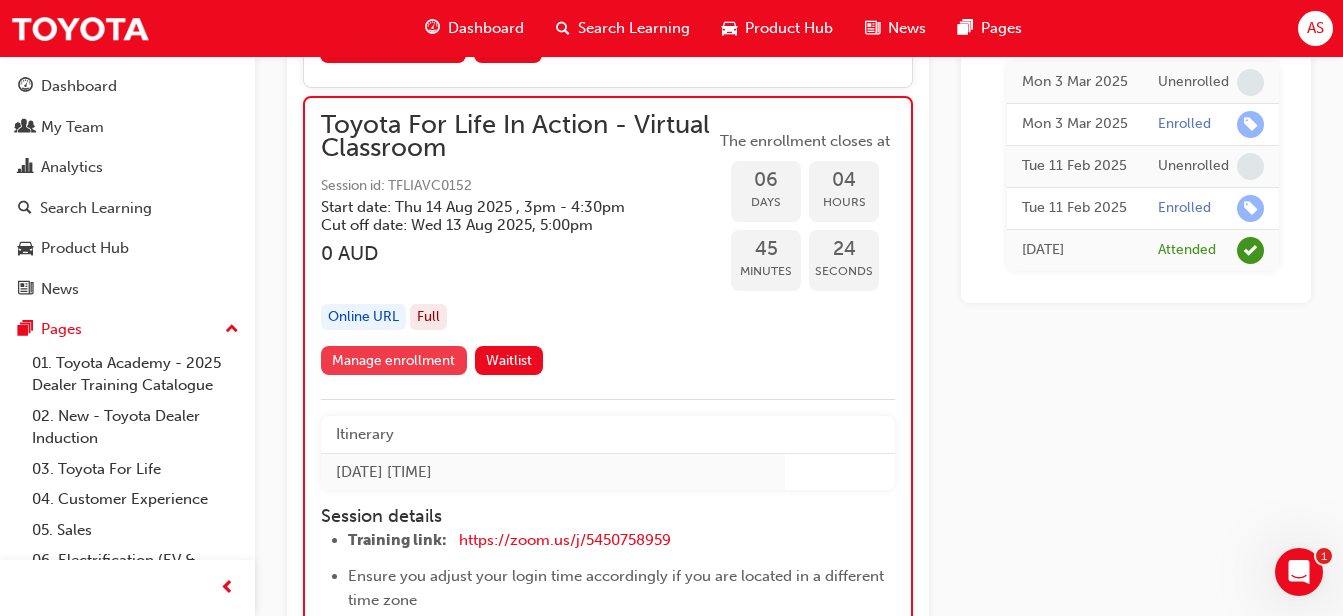 click on "Manage enrollment" at bounding box center (394, 360) 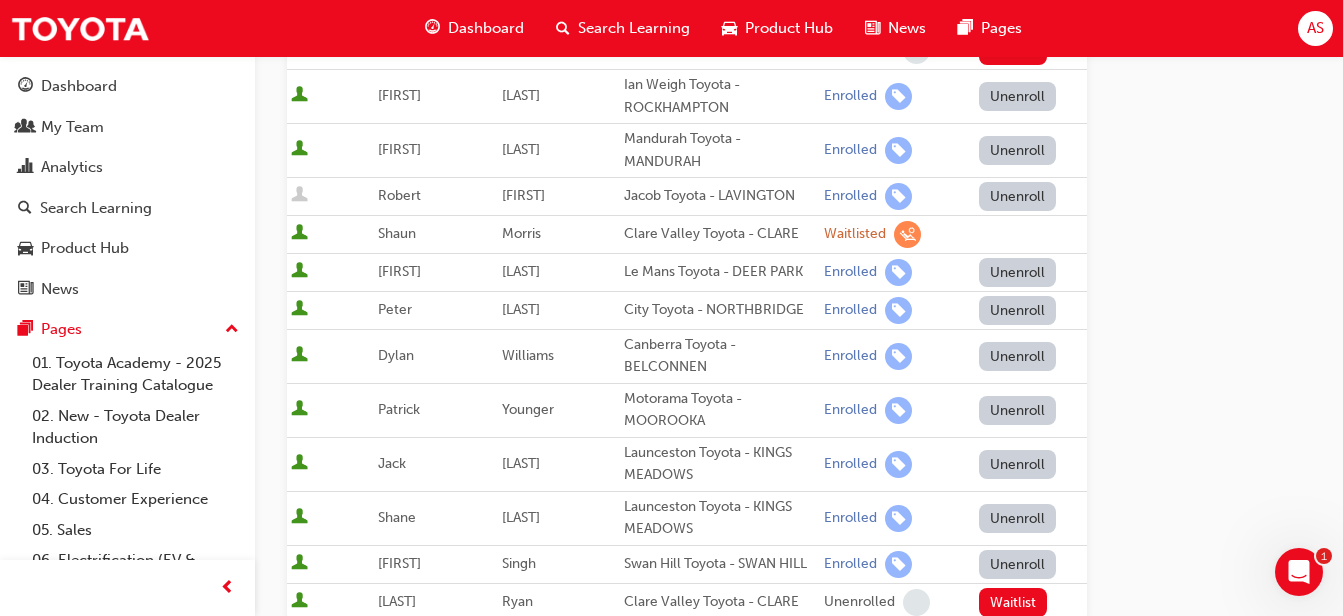 scroll, scrollTop: 800, scrollLeft: 0, axis: vertical 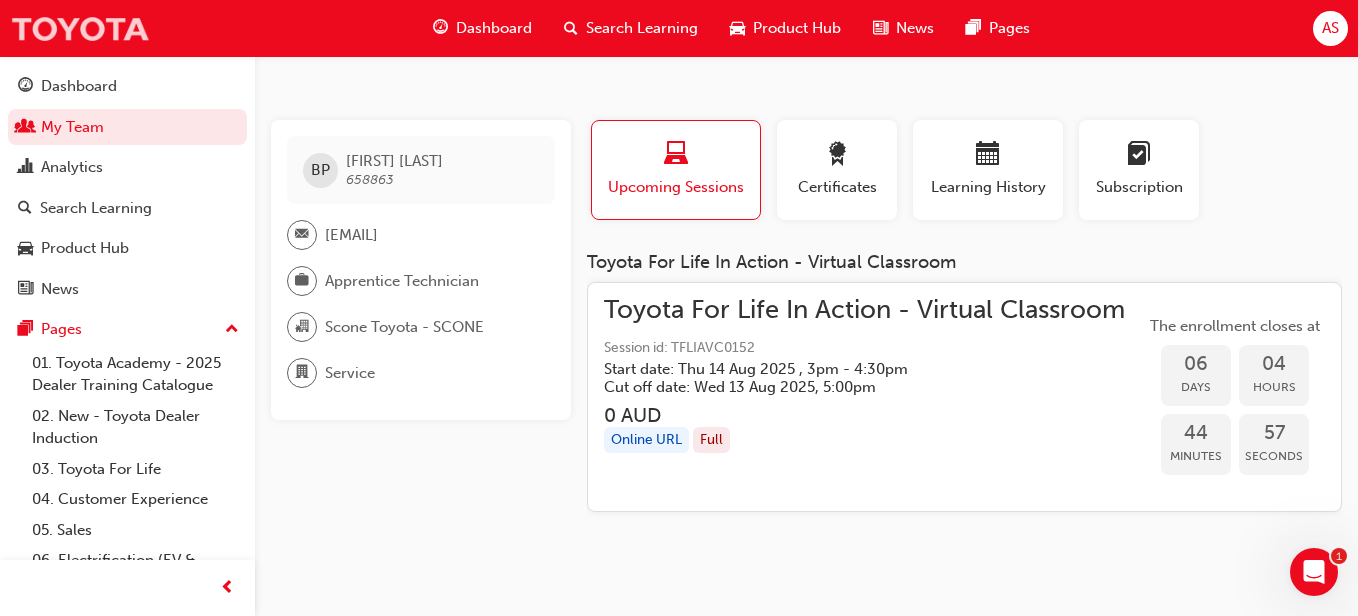 click at bounding box center (80, 28) 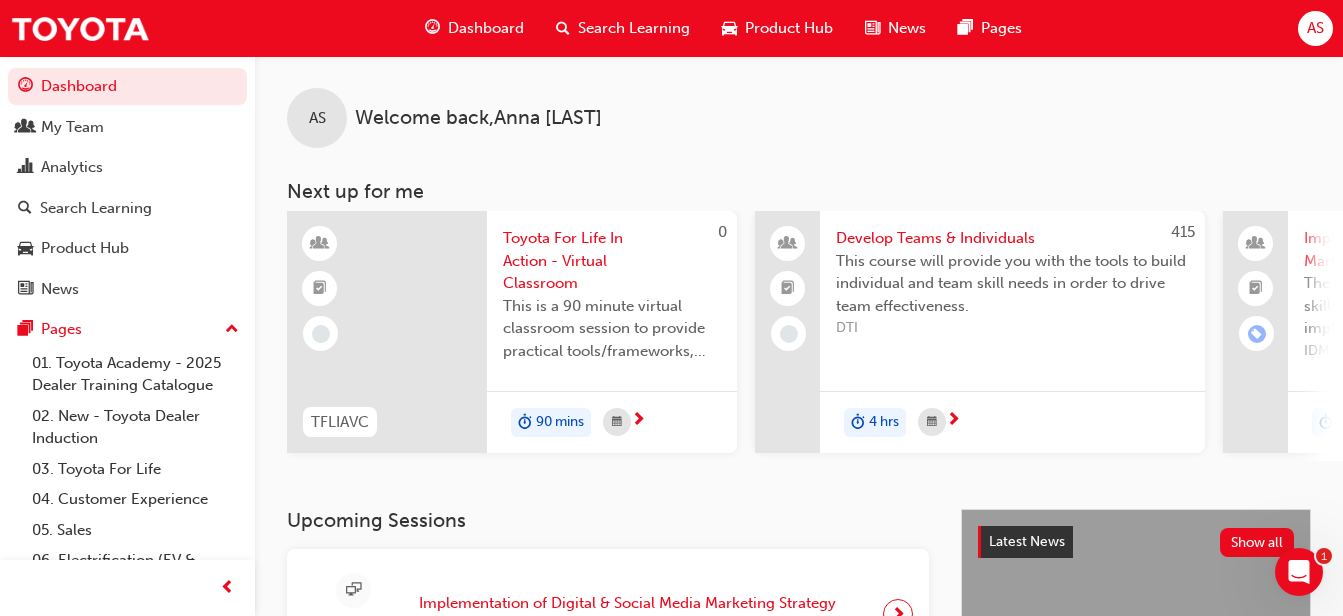 click at bounding box center (563, 28) 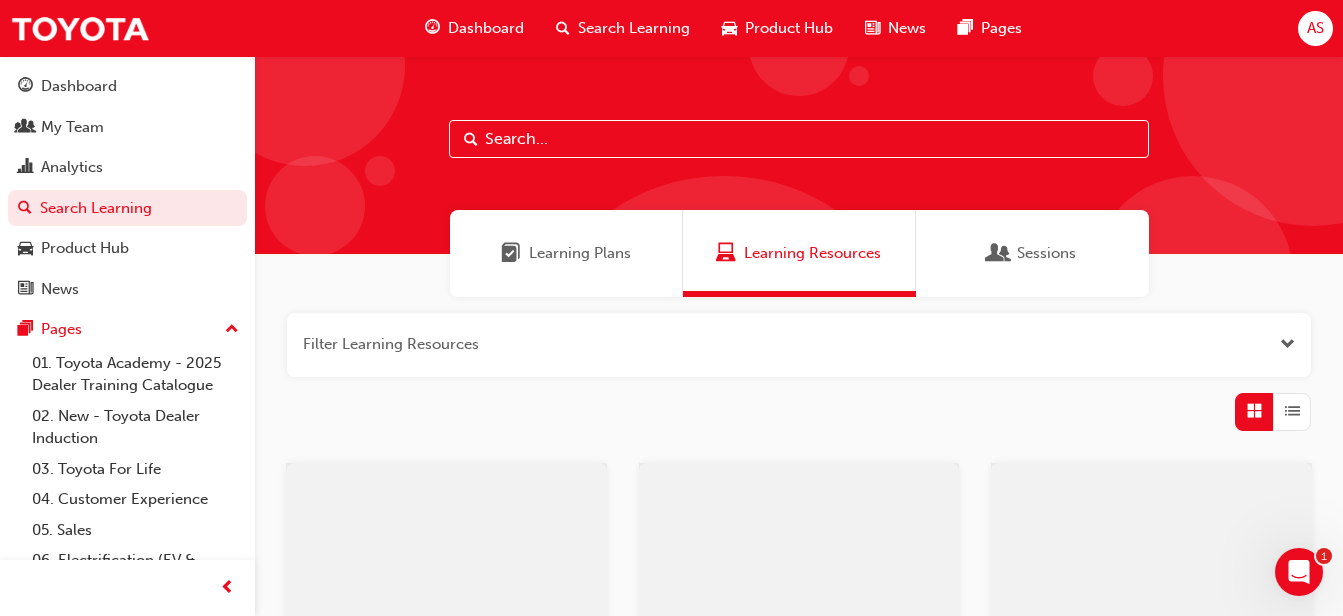 click at bounding box center [799, 139] 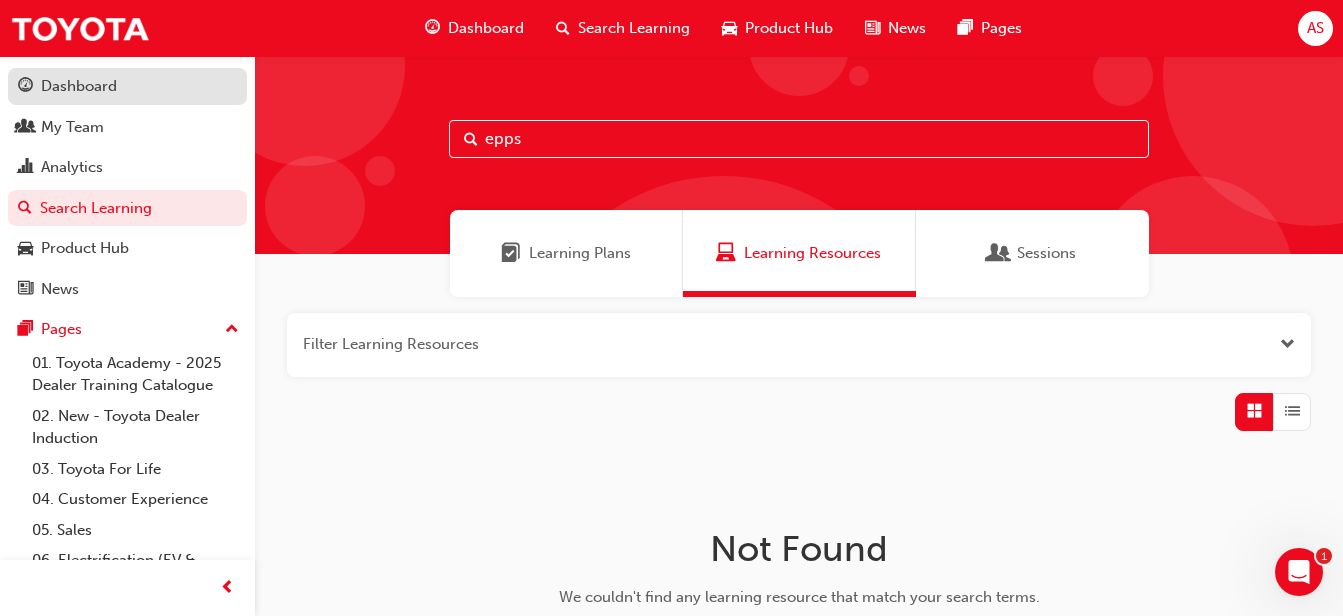 type on "epps" 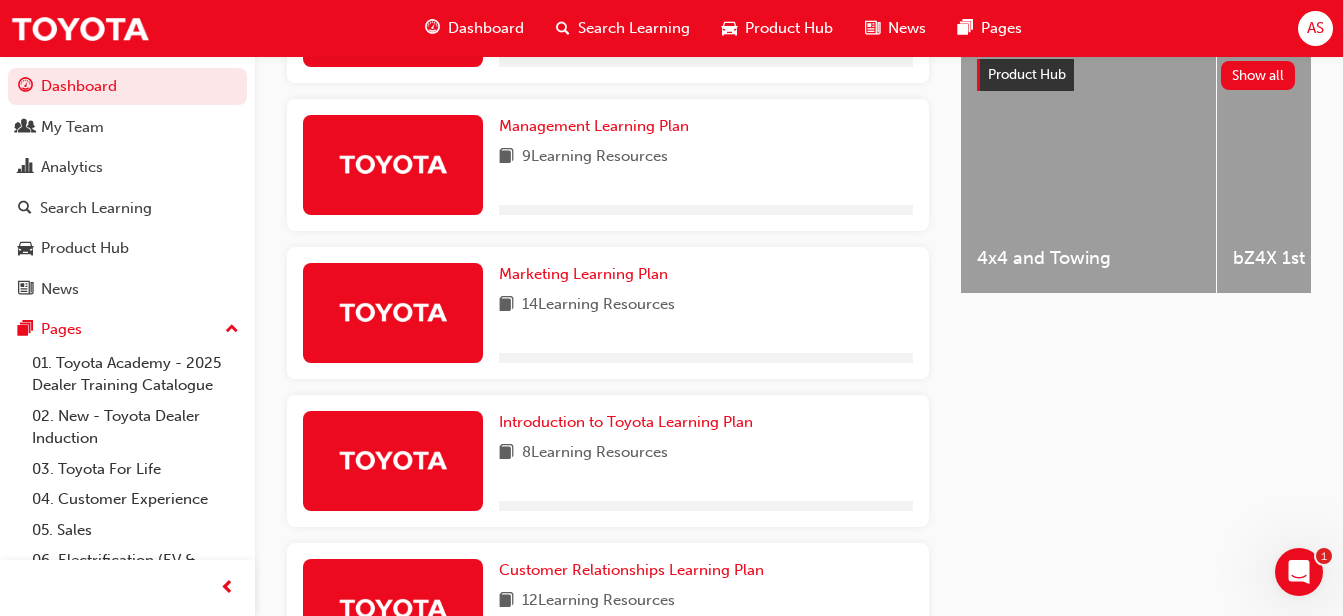 scroll, scrollTop: 965, scrollLeft: 0, axis: vertical 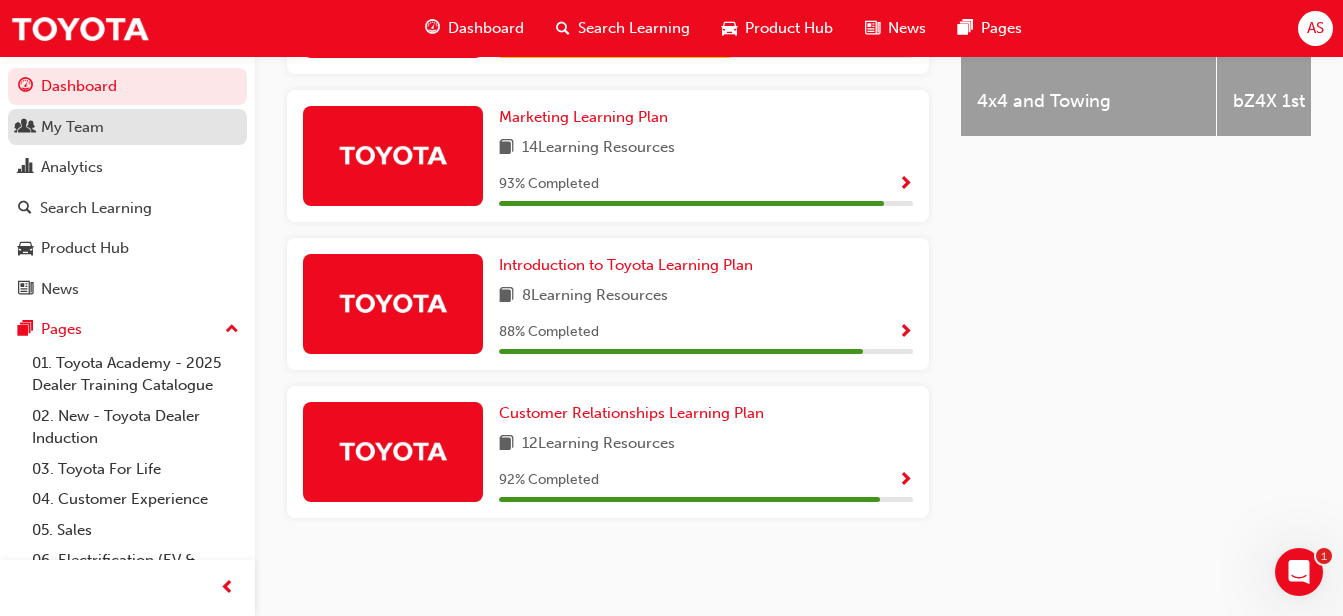 click on "My Team" at bounding box center (72, 127) 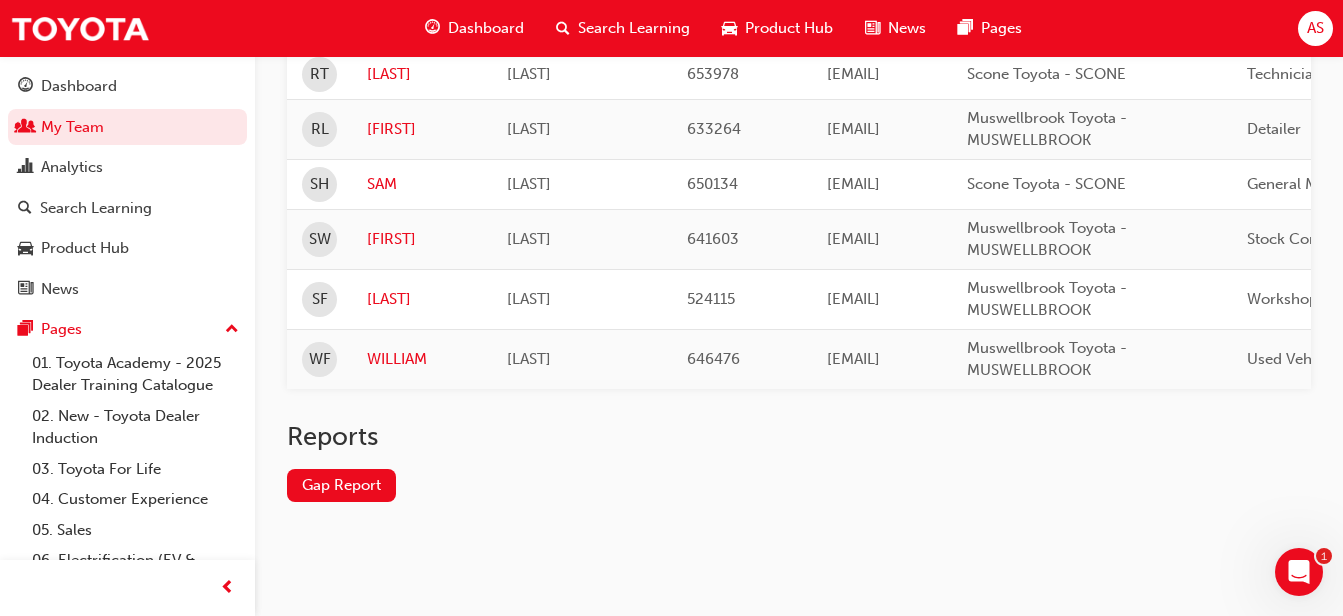 scroll, scrollTop: 1990, scrollLeft: 0, axis: vertical 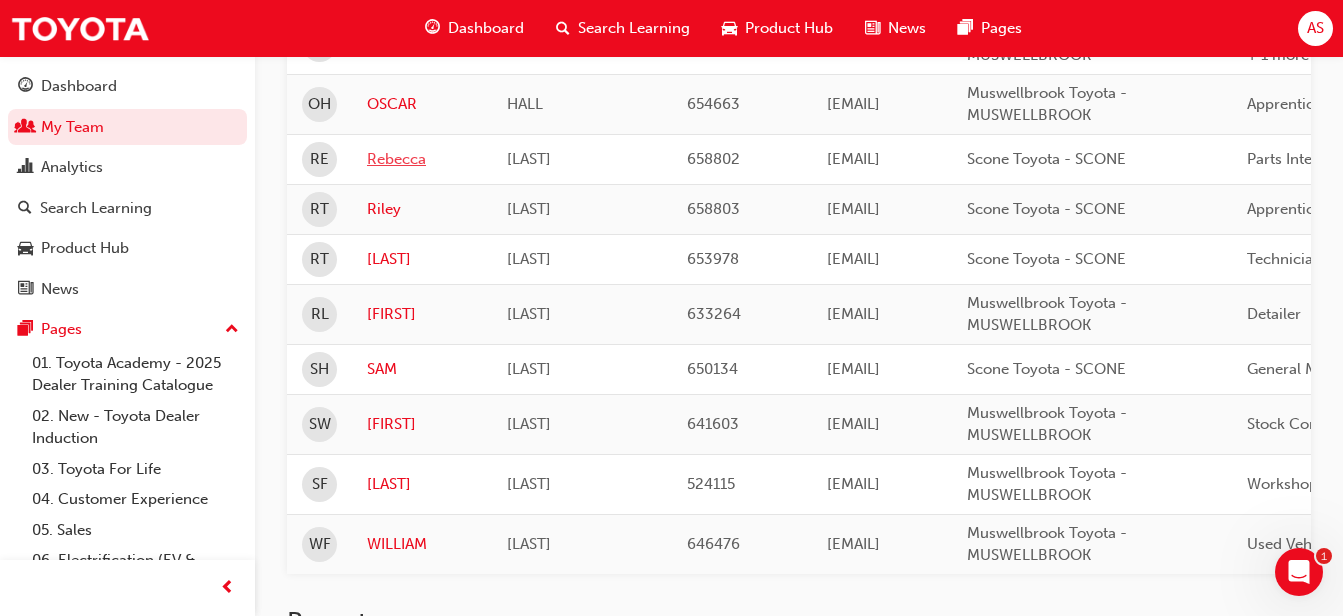 click on "Rebecca" at bounding box center [422, 159] 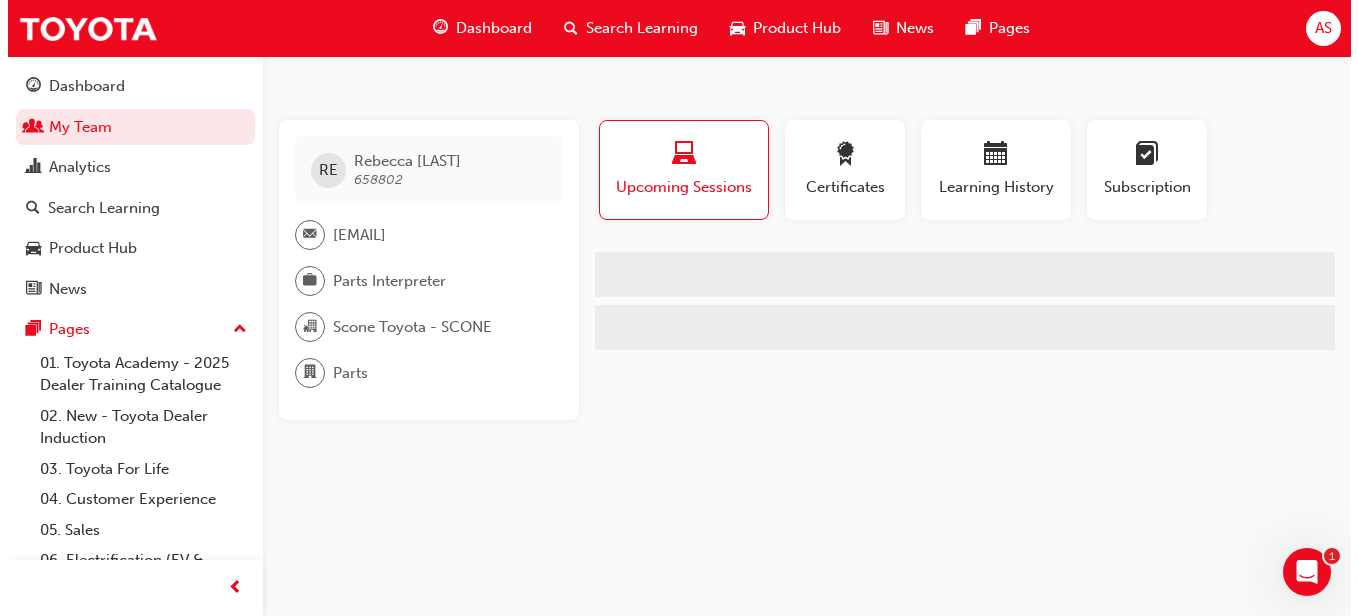 scroll, scrollTop: 0, scrollLeft: 0, axis: both 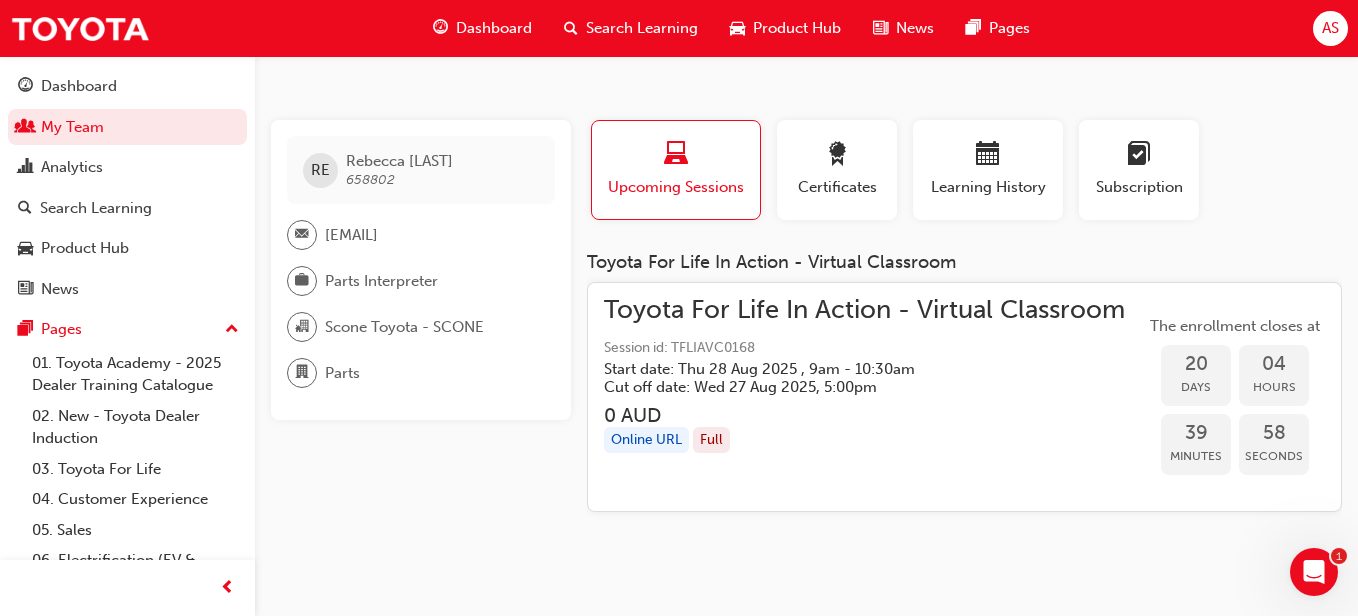 click on "Toyota For Life In Action - Virtual Classroom" at bounding box center [864, 310] 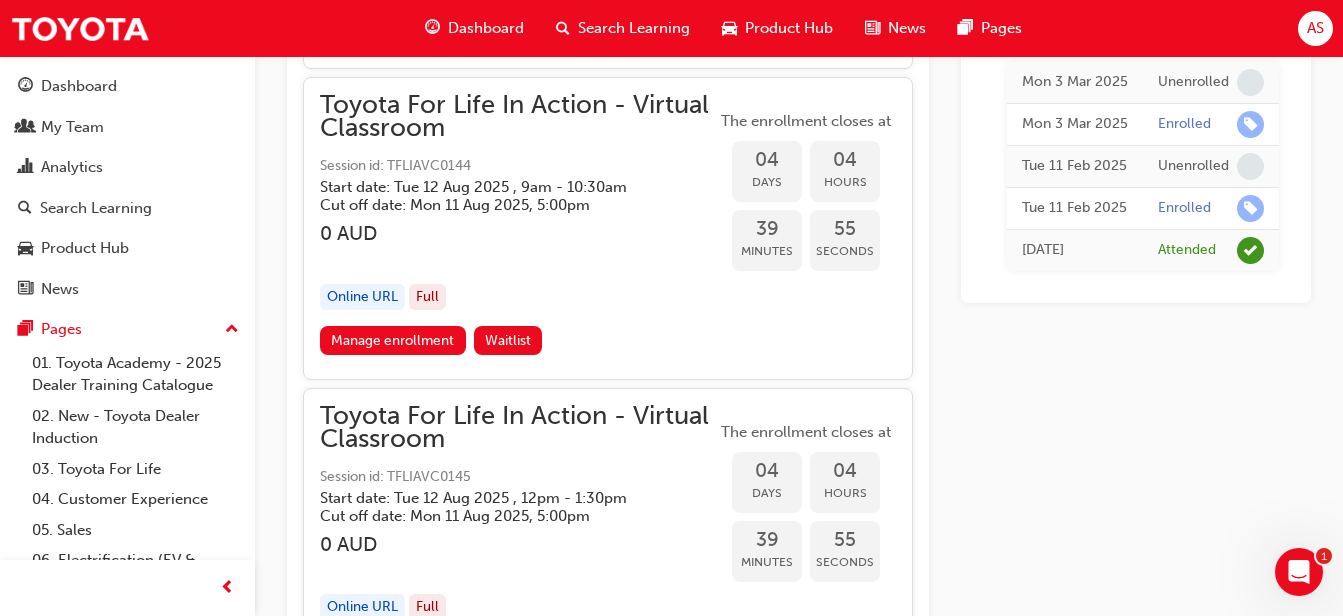 scroll, scrollTop: 3009, scrollLeft: 0, axis: vertical 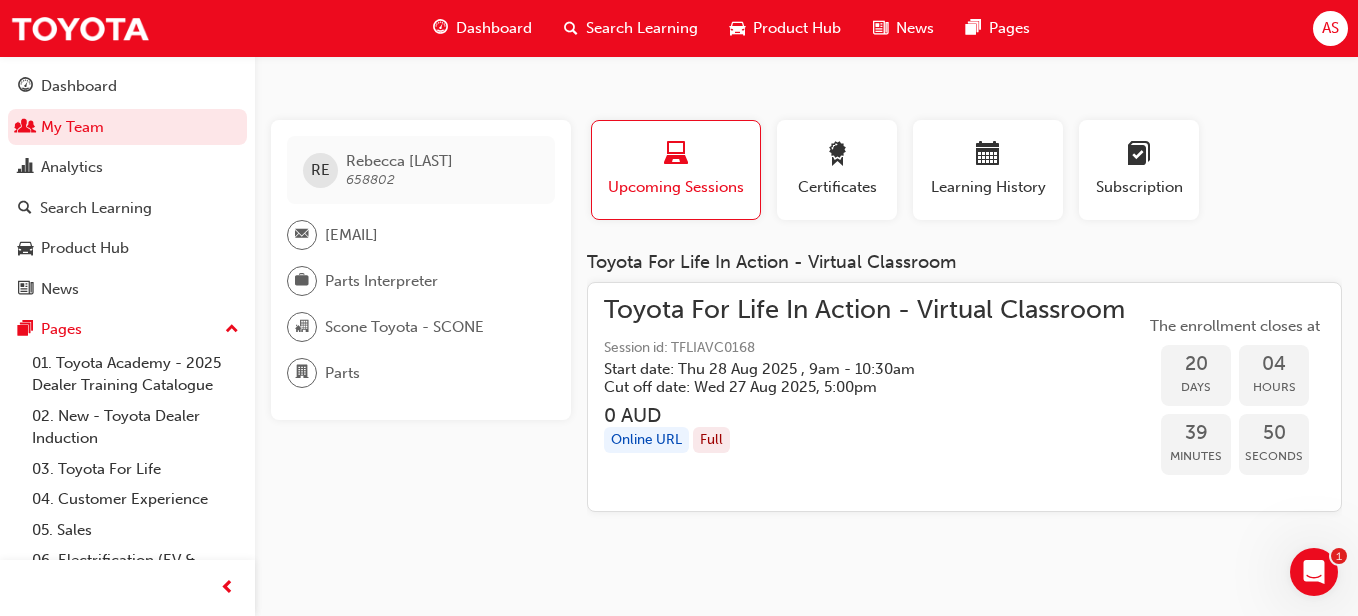 click on "Toyota For Life In Action - Virtual Classroom" at bounding box center [864, 310] 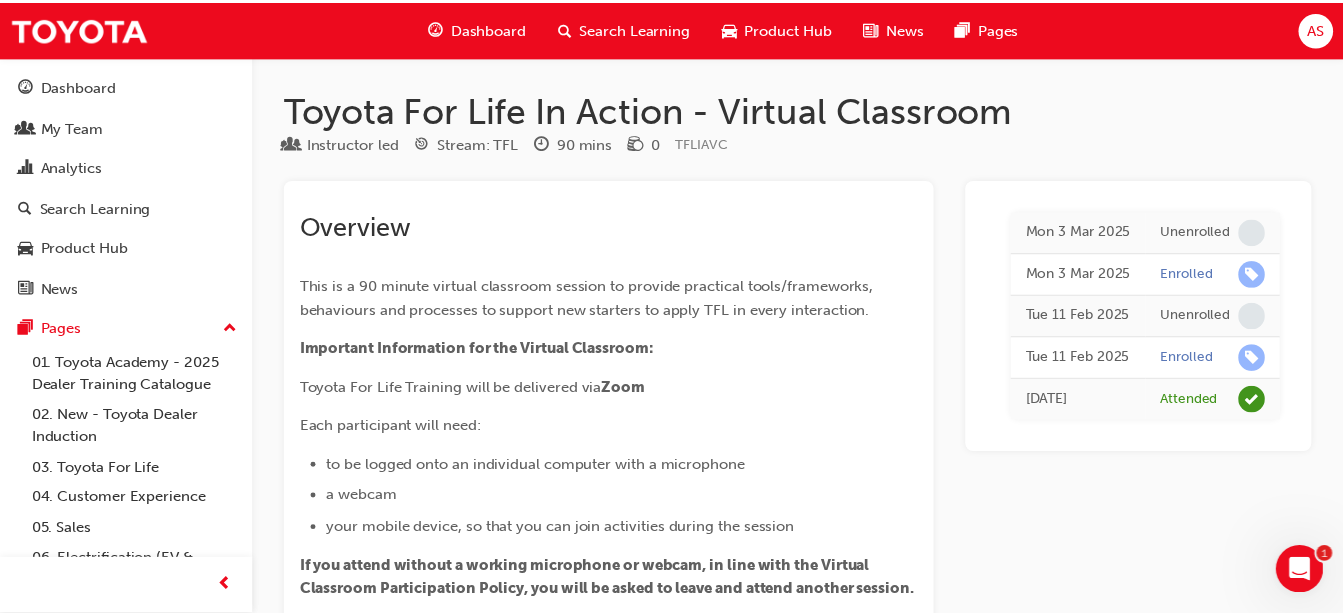 scroll, scrollTop: 1609, scrollLeft: 0, axis: vertical 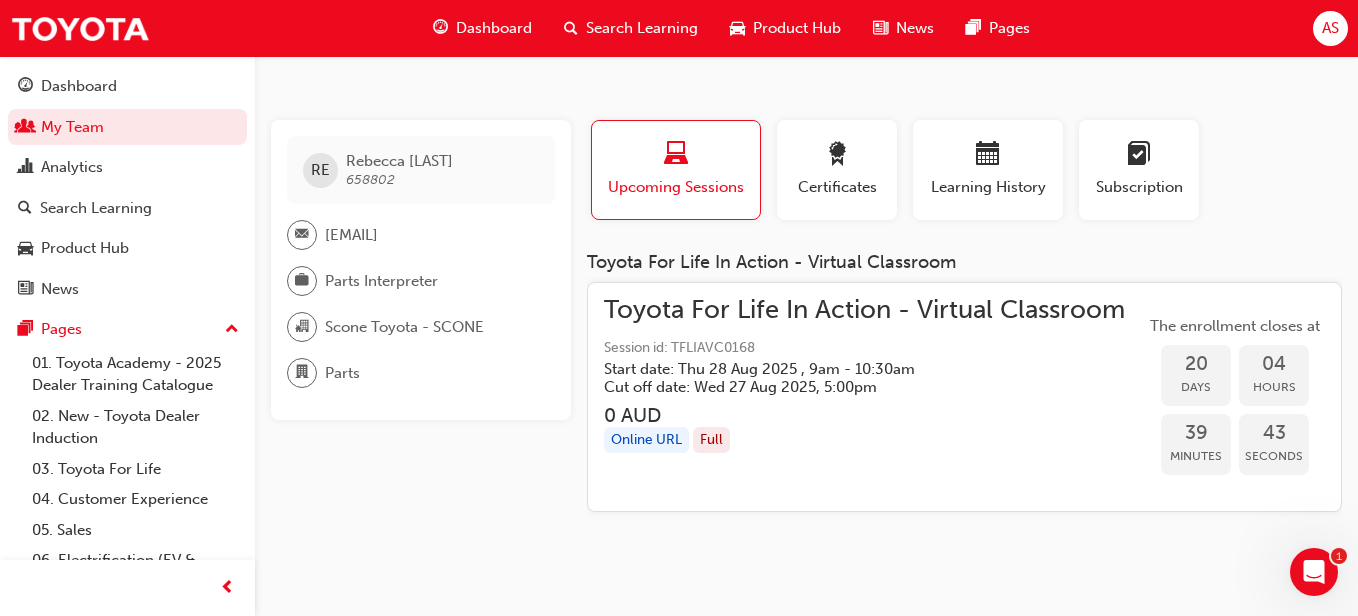 click on "Cut off date:   [DATE], 5:00pm" at bounding box center (848, 387) 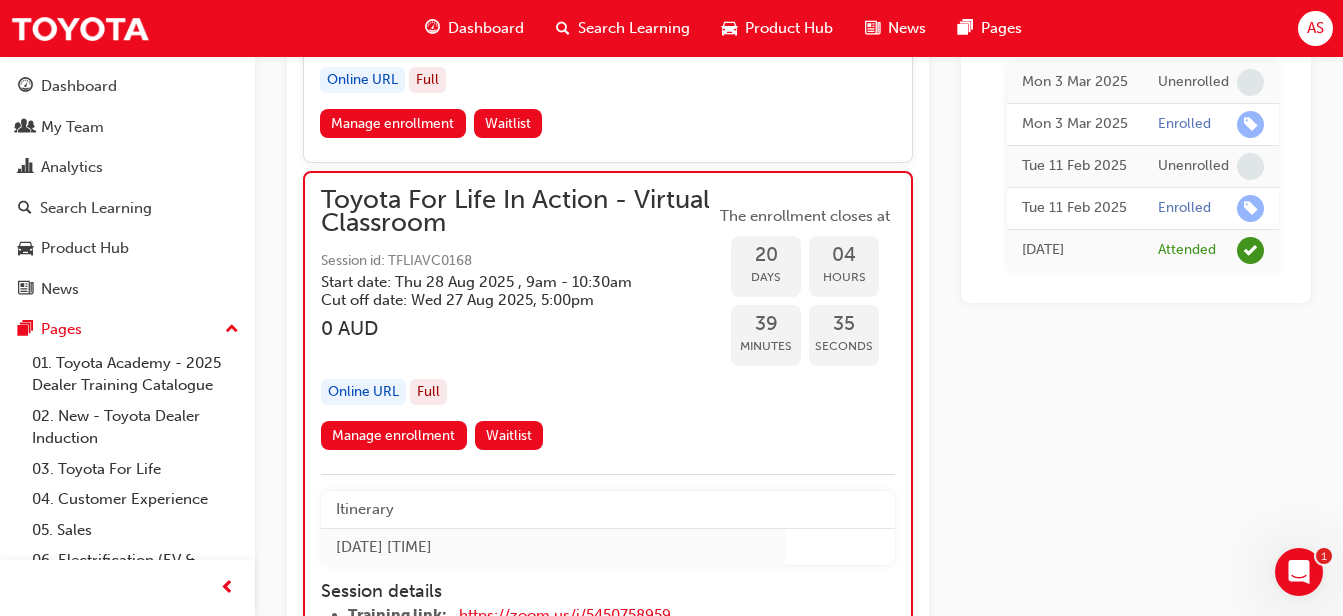 scroll, scrollTop: 10909, scrollLeft: 0, axis: vertical 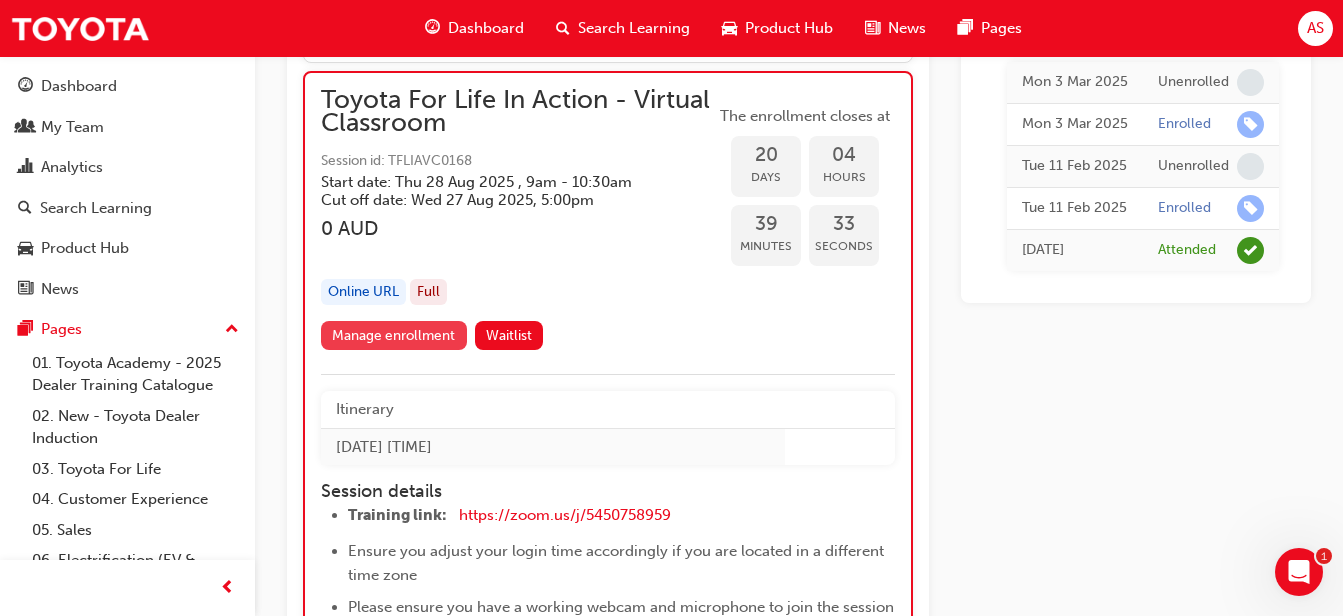 click on "Manage enrollment" at bounding box center [394, 335] 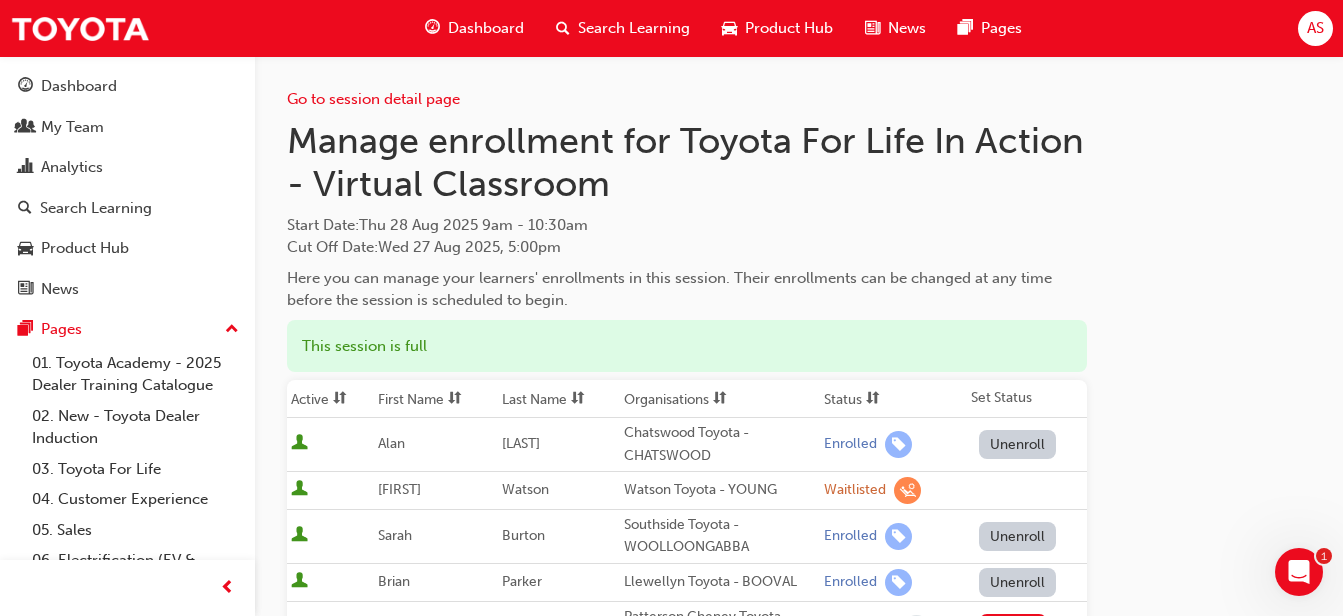 scroll, scrollTop: 100, scrollLeft: 0, axis: vertical 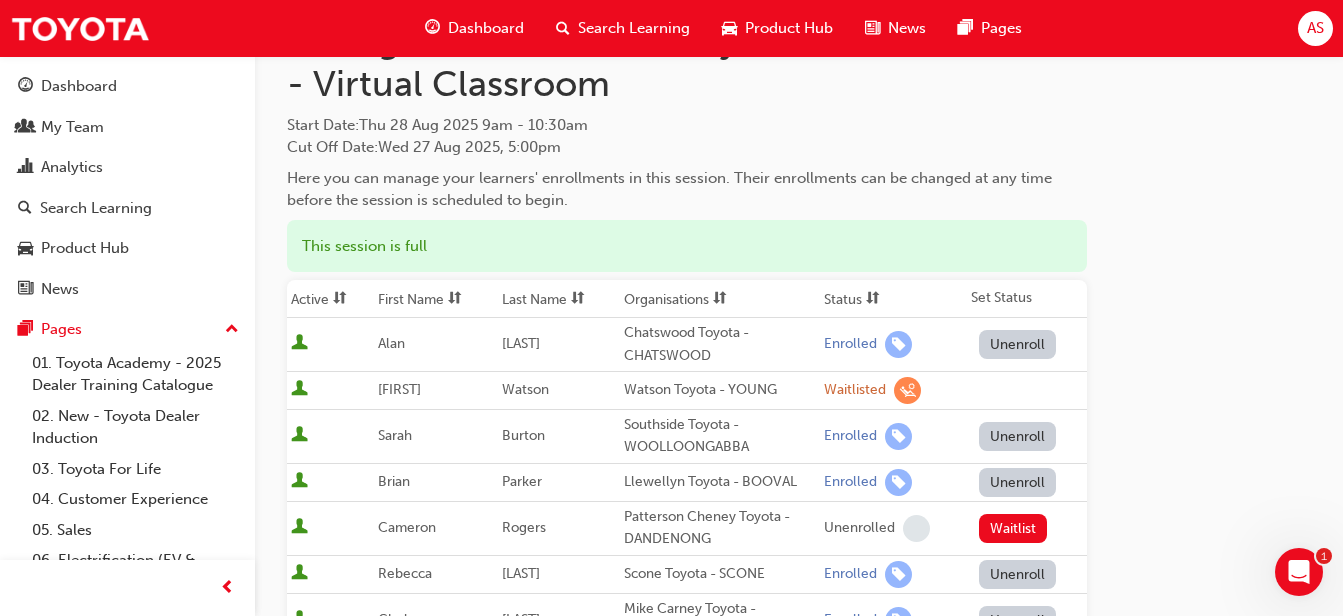 click on "Unenroll" at bounding box center [1018, 574] 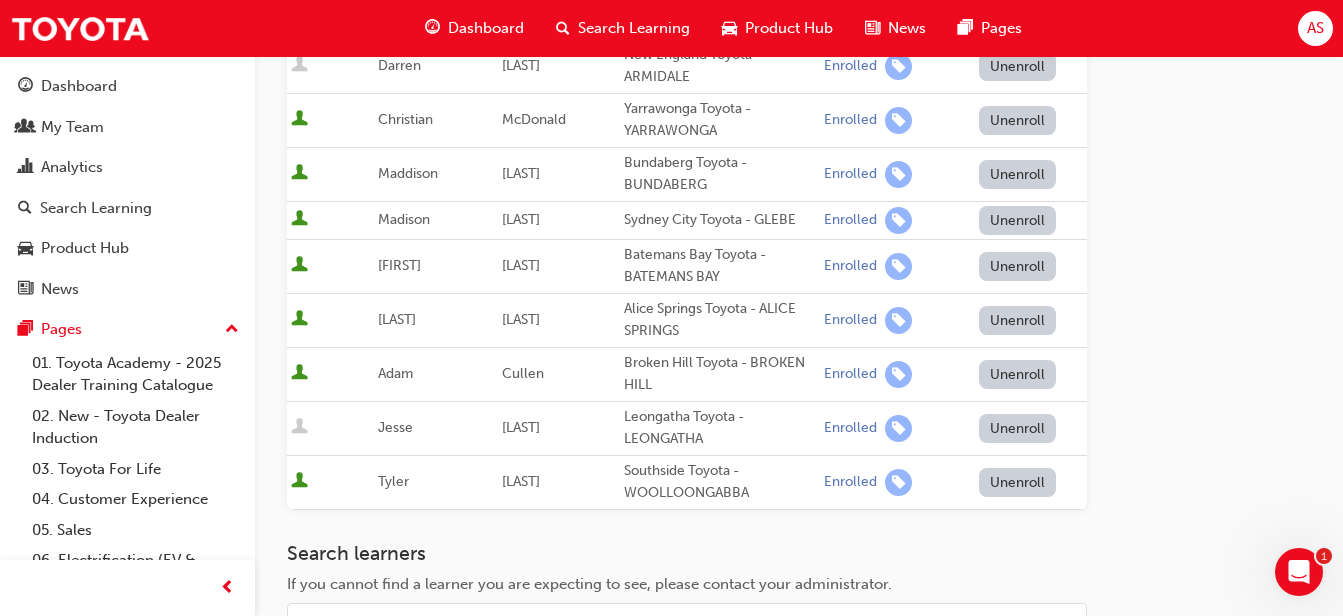scroll, scrollTop: 1241, scrollLeft: 0, axis: vertical 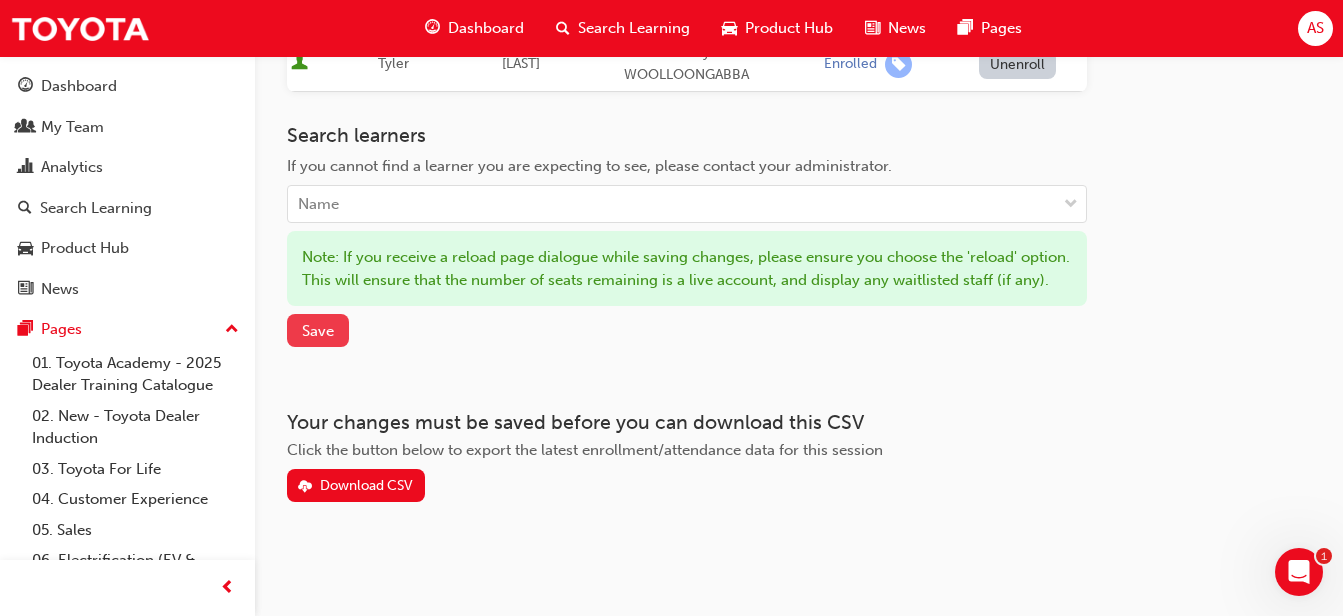 click on "Save" at bounding box center (318, 331) 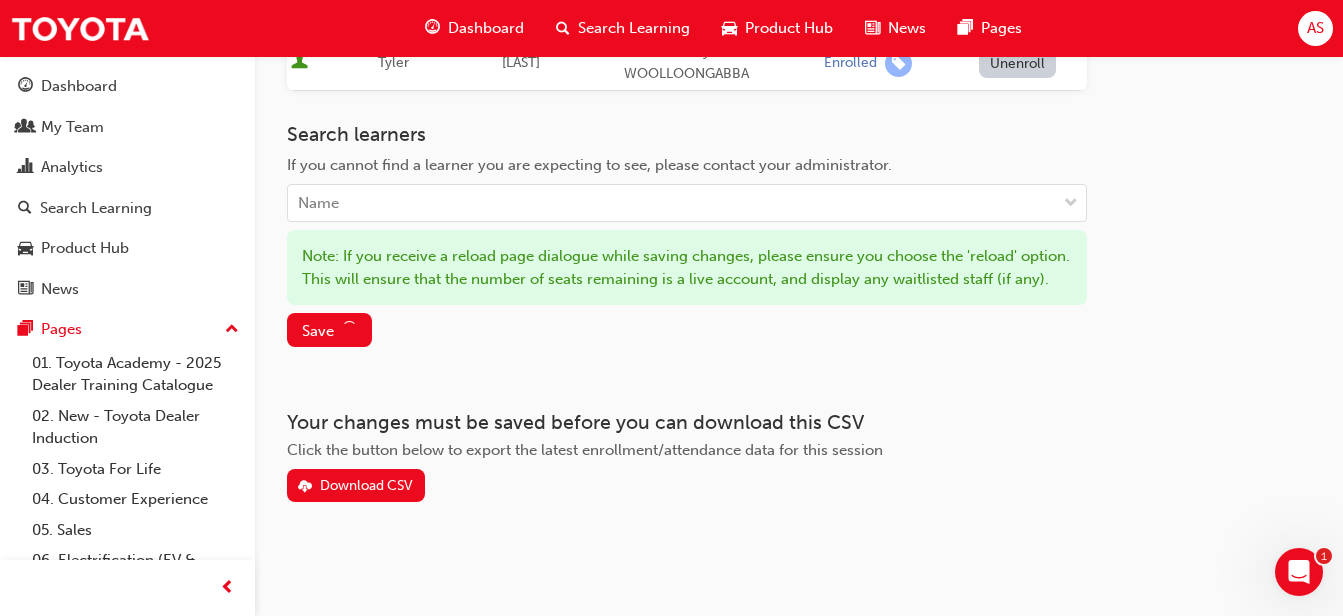 scroll, scrollTop: 1136, scrollLeft: 0, axis: vertical 